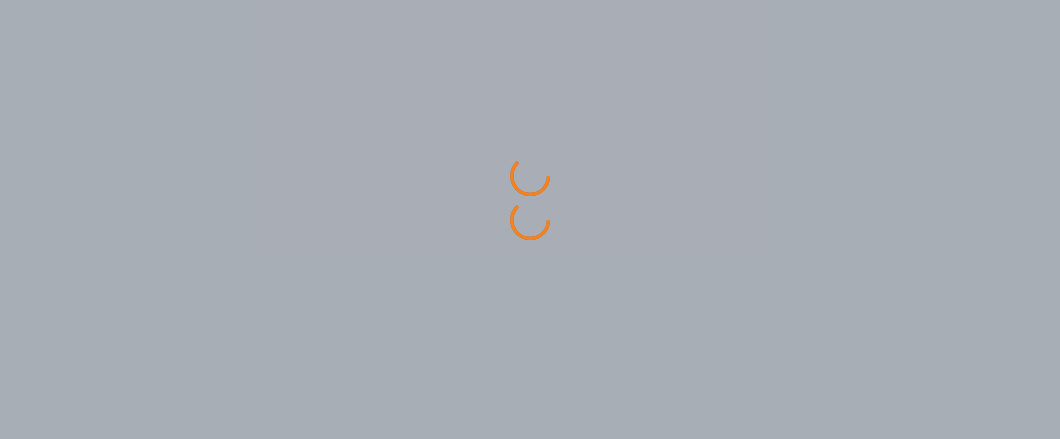 scroll, scrollTop: 0, scrollLeft: 0, axis: both 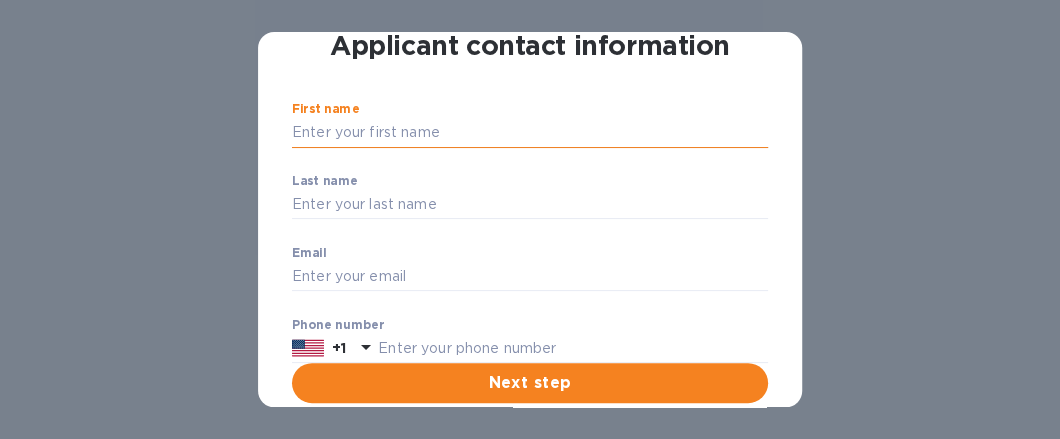 click on "First name" at bounding box center (530, 133) 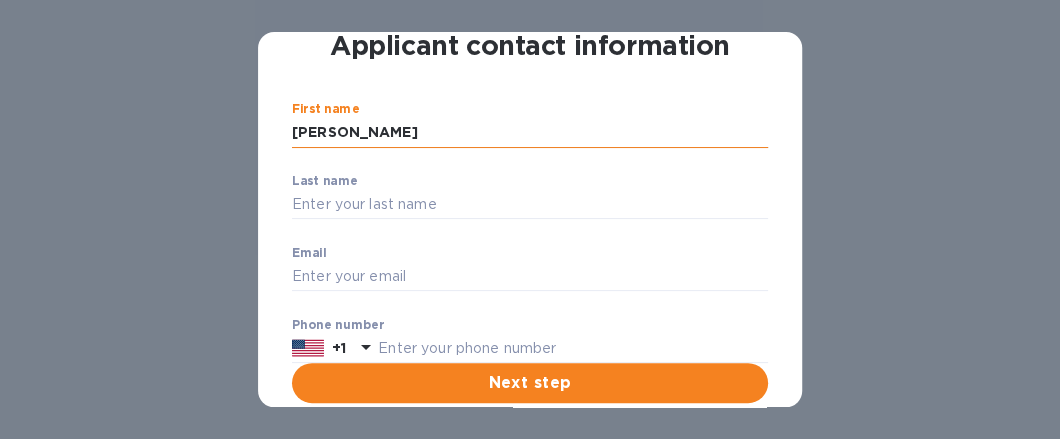 type on "[PERSON_NAME]" 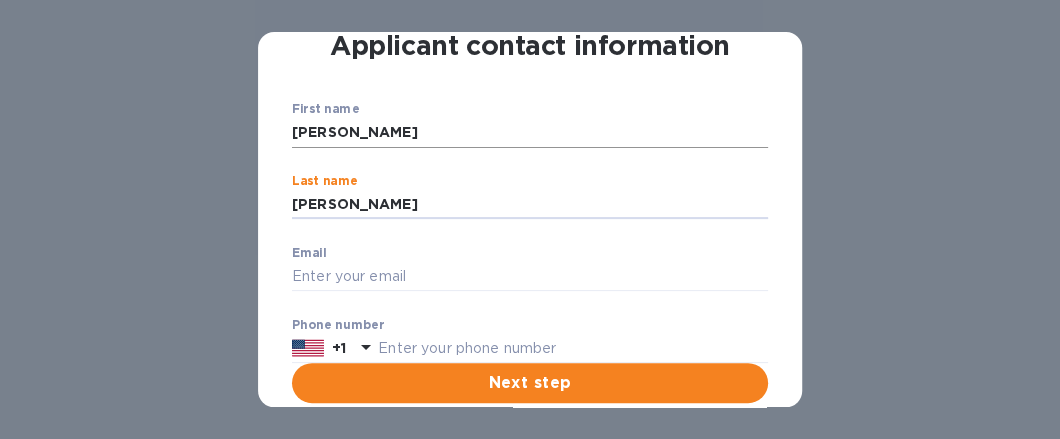 type on "[PERSON_NAME]" 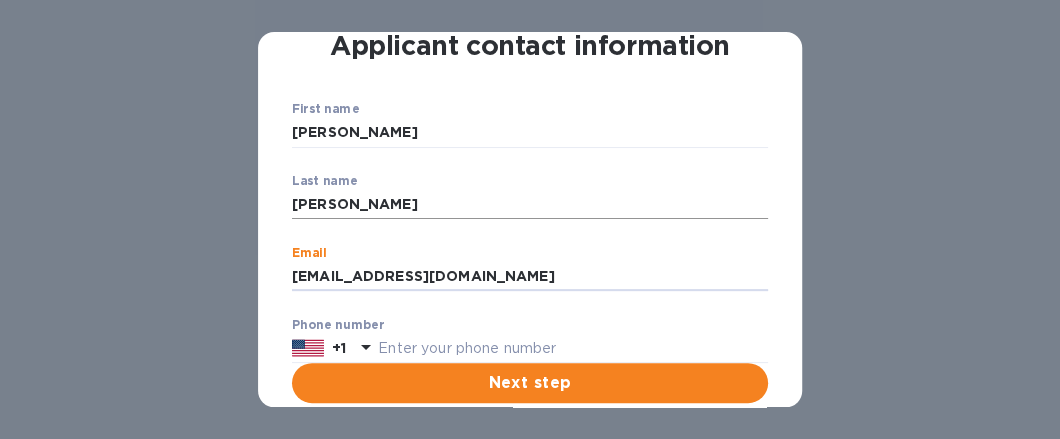 scroll, scrollTop: 200, scrollLeft: 0, axis: vertical 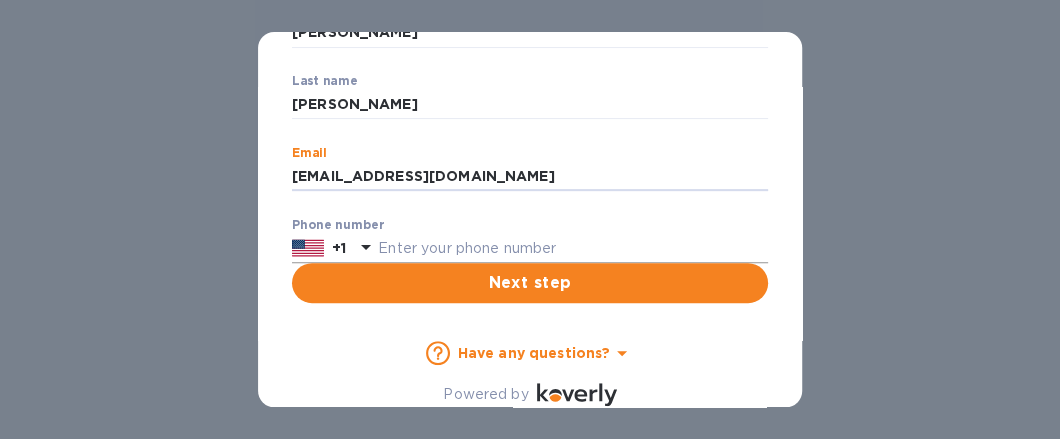 type on "[EMAIL_ADDRESS][DOMAIN_NAME]" 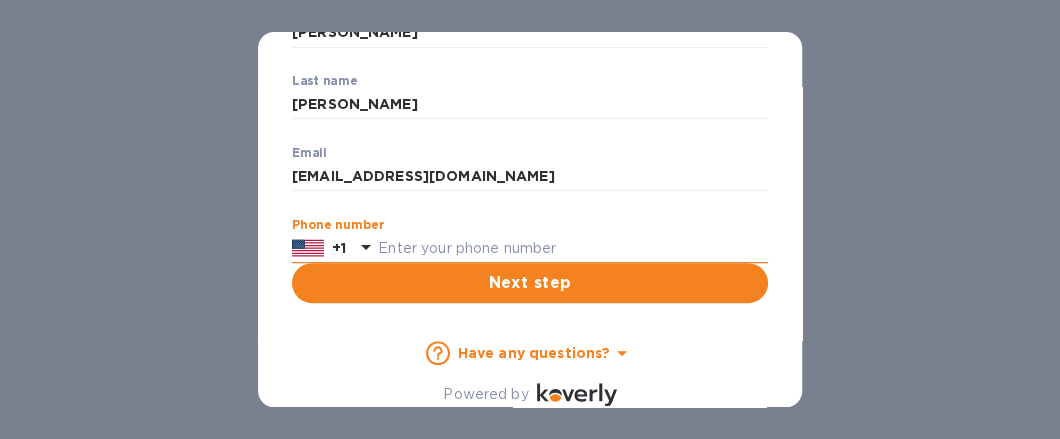 click at bounding box center [573, 249] 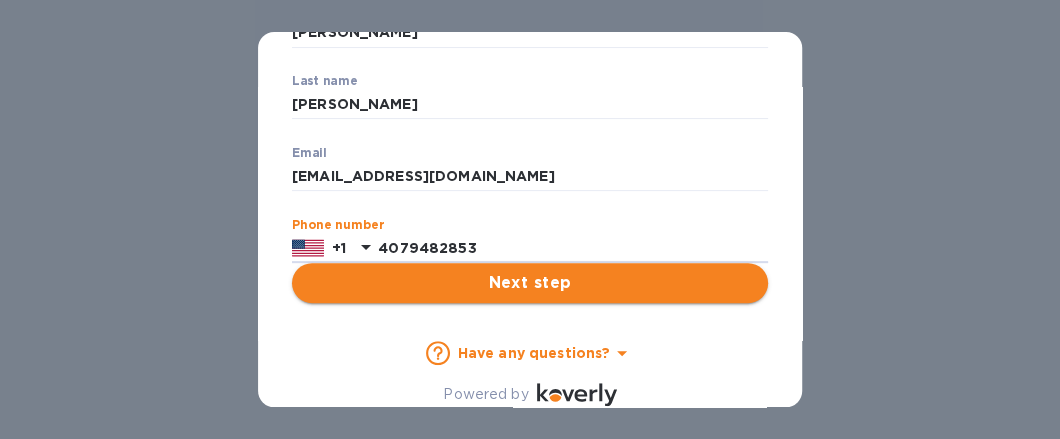 type on "4079482853" 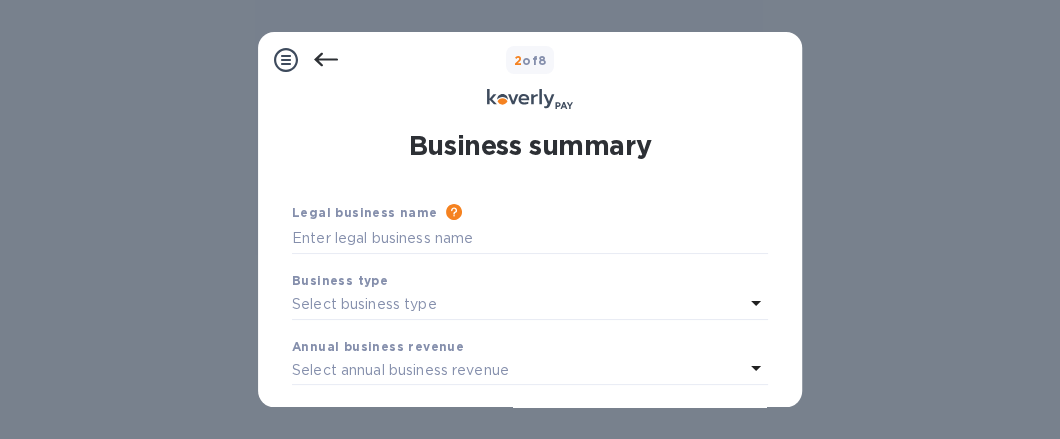 scroll, scrollTop: 100, scrollLeft: 0, axis: vertical 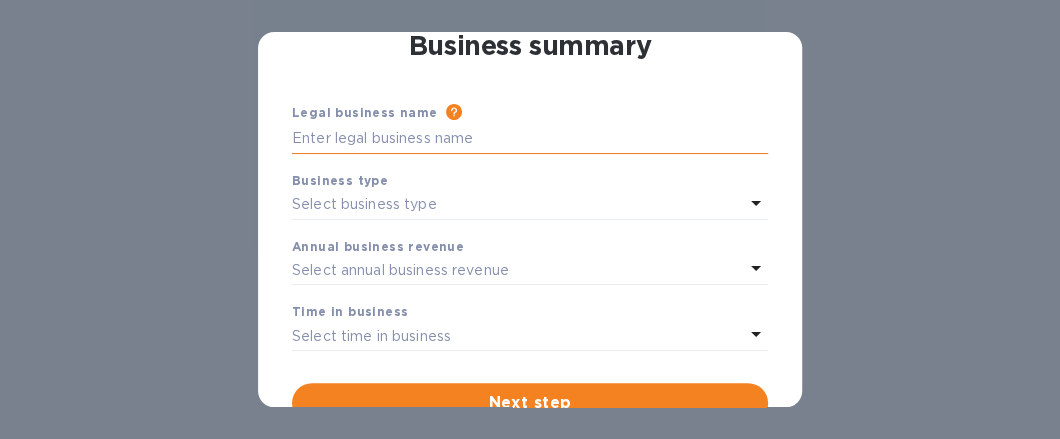 click at bounding box center [530, 139] 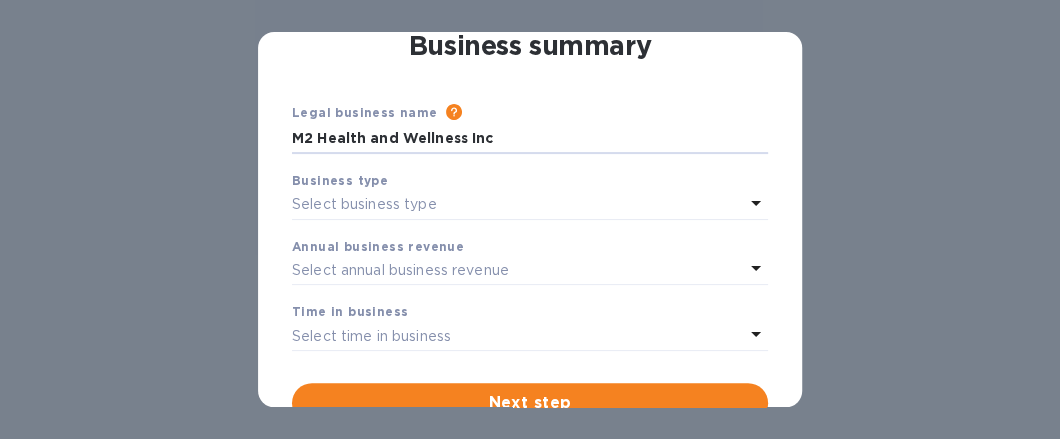 type on "M2 Health and Wellness Inc" 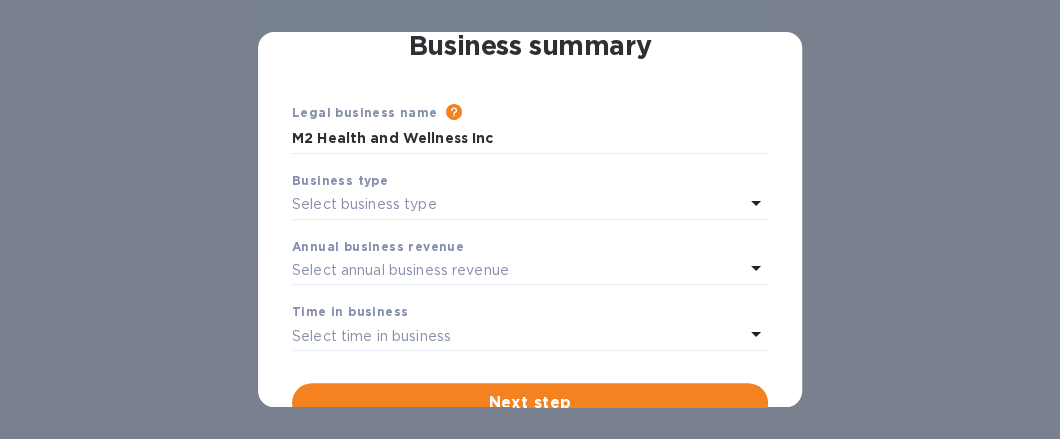click on "Select business type" at bounding box center [364, 204] 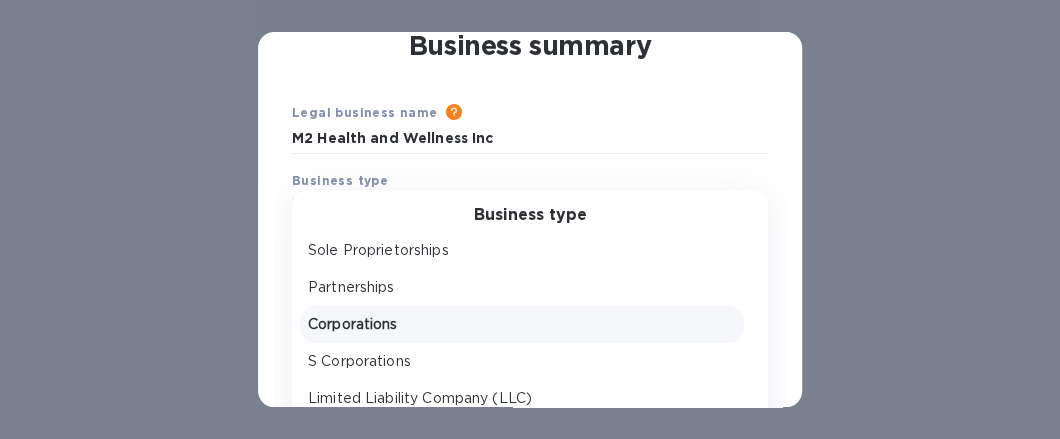 click on "Corporations" at bounding box center (522, 324) 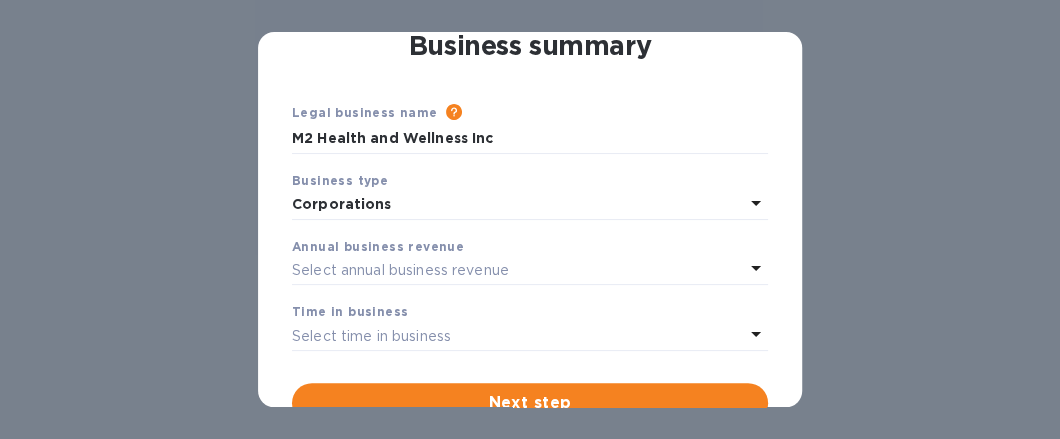 click on "Corporations" at bounding box center (342, 204) 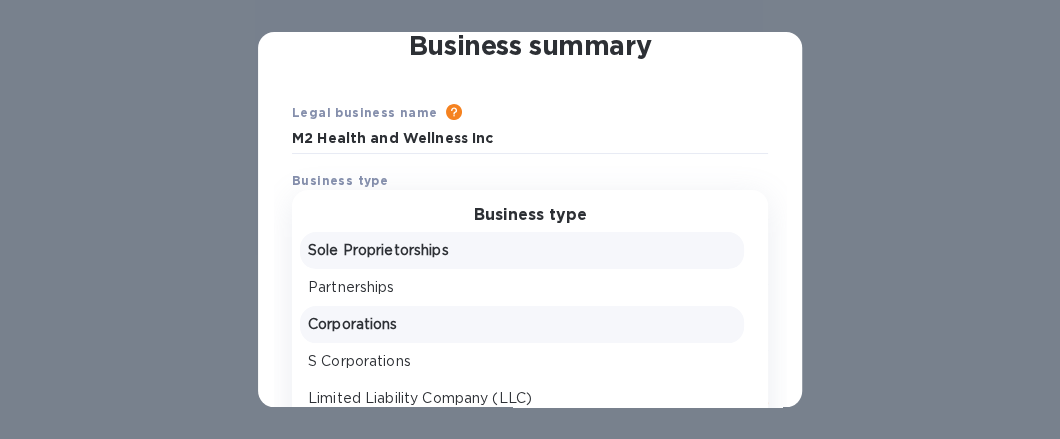 scroll, scrollTop: 24, scrollLeft: 0, axis: vertical 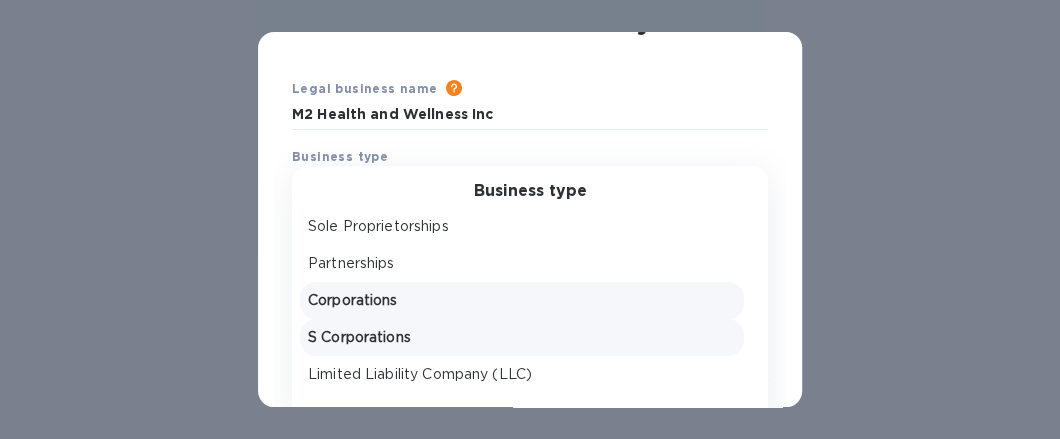 click on "S Corporations" at bounding box center (522, 337) 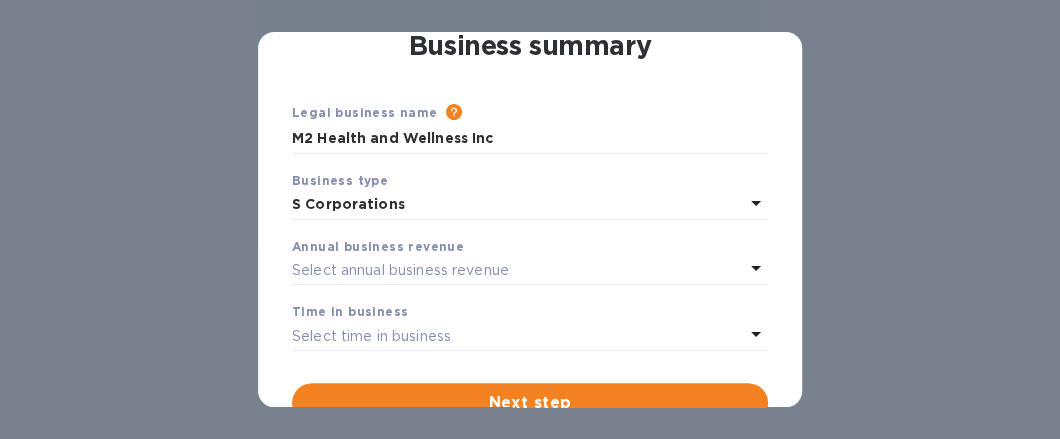 scroll, scrollTop: 0, scrollLeft: 0, axis: both 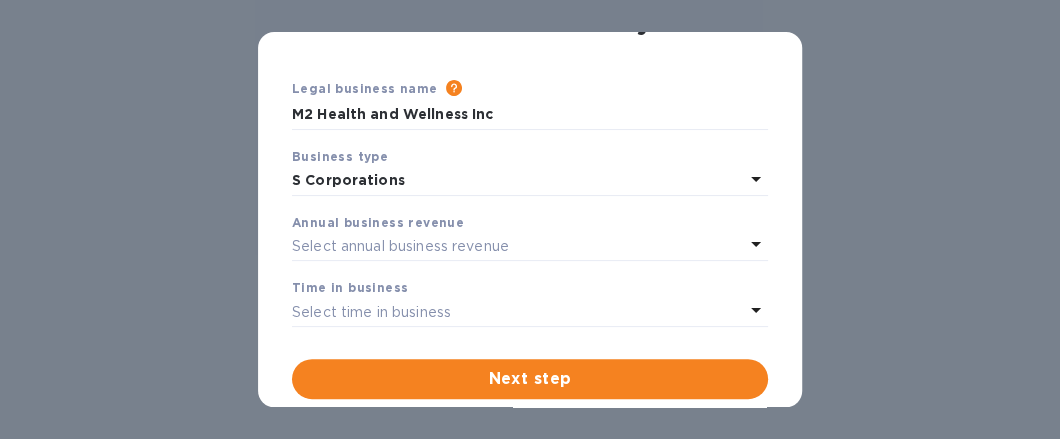 click on "Select annual business revenue" at bounding box center (400, 246) 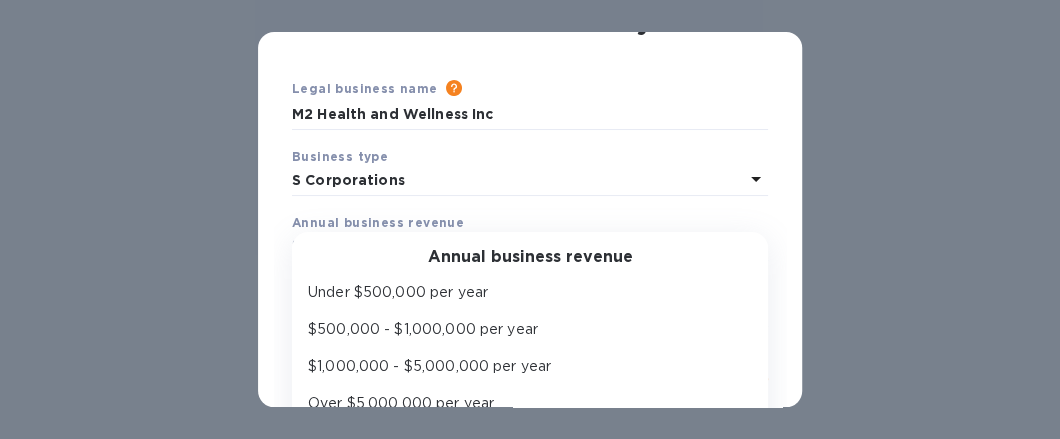 scroll, scrollTop: 46, scrollLeft: 0, axis: vertical 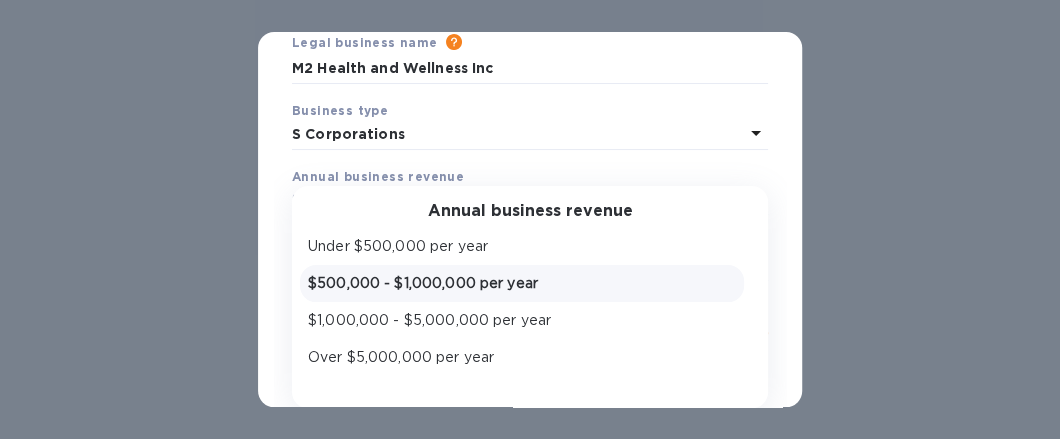 click on "$500,000 - $1,000,000 per year" at bounding box center [522, 283] 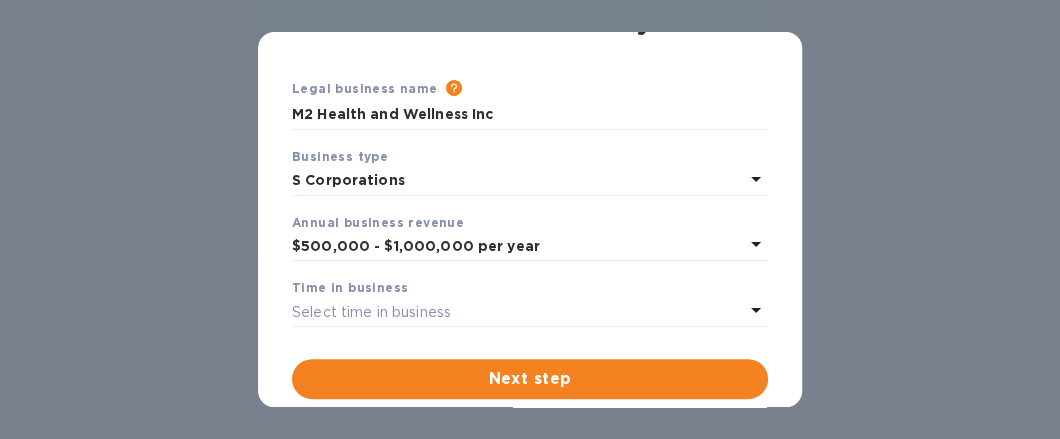 scroll, scrollTop: 0, scrollLeft: 0, axis: both 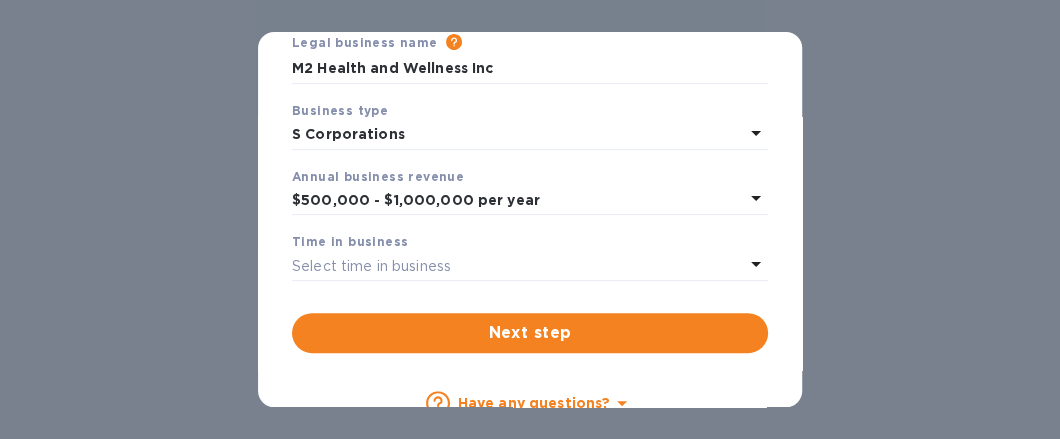 click on "Select time in business" at bounding box center (371, 266) 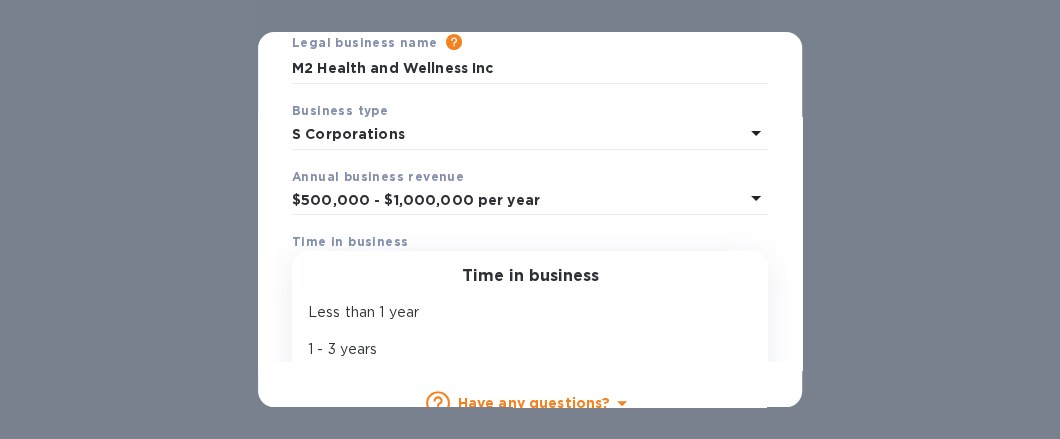 scroll, scrollTop: 112, scrollLeft: 0, axis: vertical 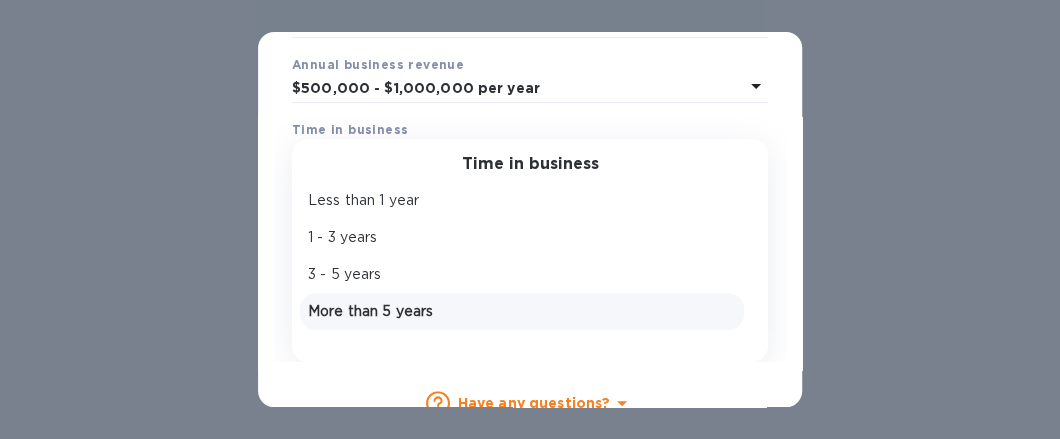 click on "More than 5 years" at bounding box center (522, 311) 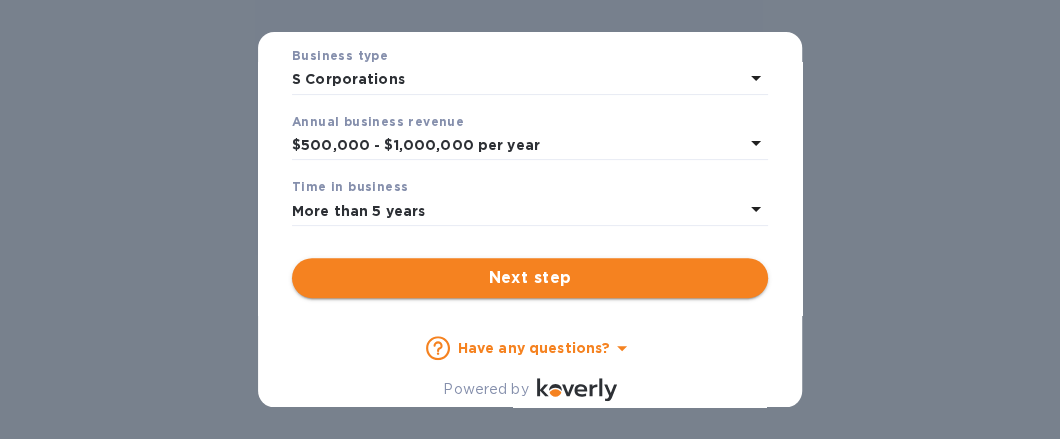 click on "Next step" at bounding box center (530, 278) 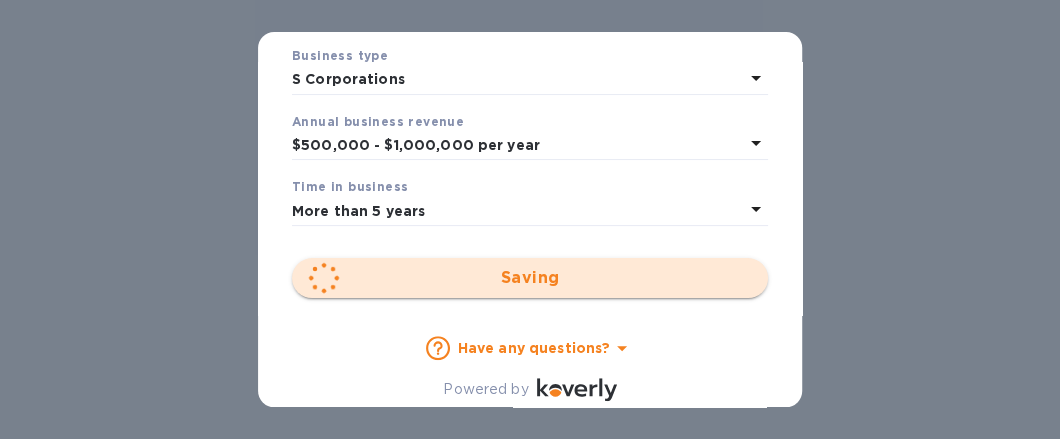 scroll, scrollTop: 213, scrollLeft: 0, axis: vertical 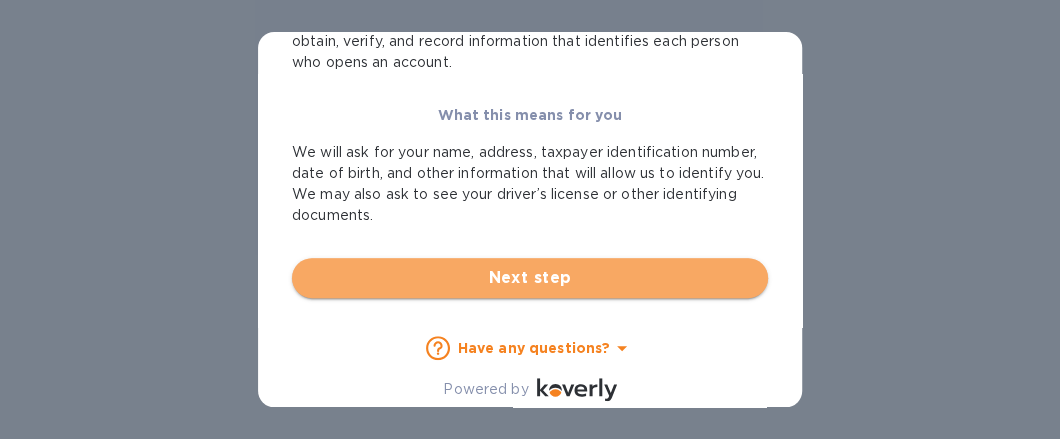 click on "Next step" at bounding box center [530, 278] 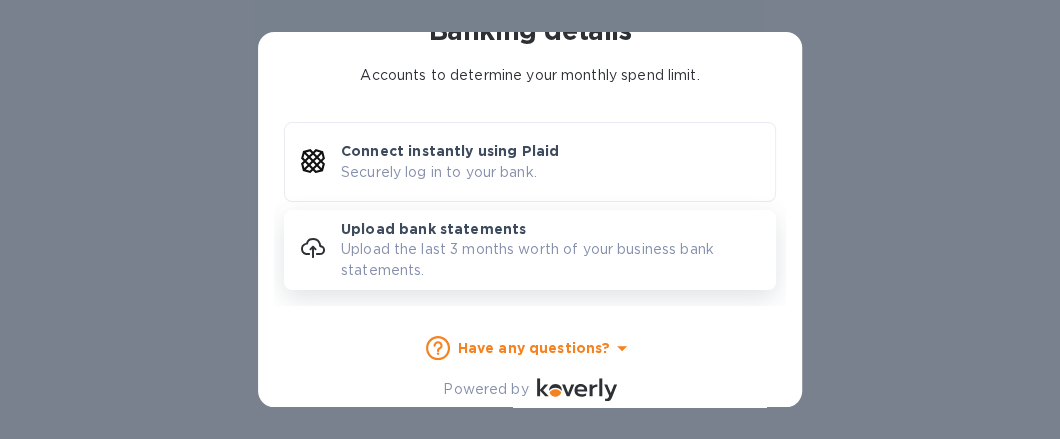 click on "Upload bank statements" at bounding box center [433, 229] 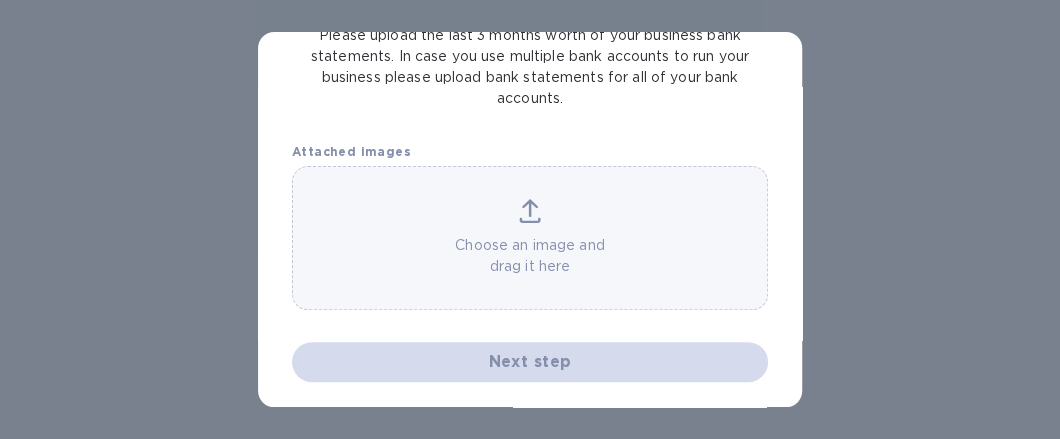 scroll, scrollTop: 0, scrollLeft: 0, axis: both 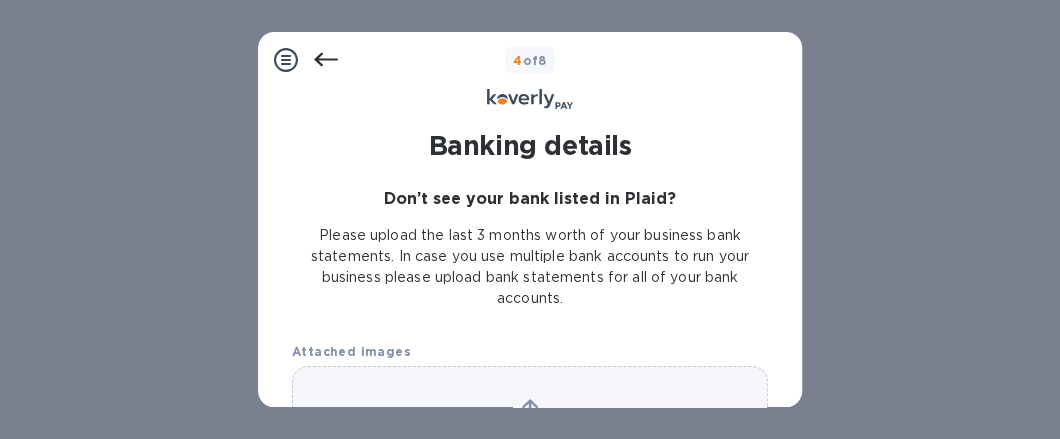 click 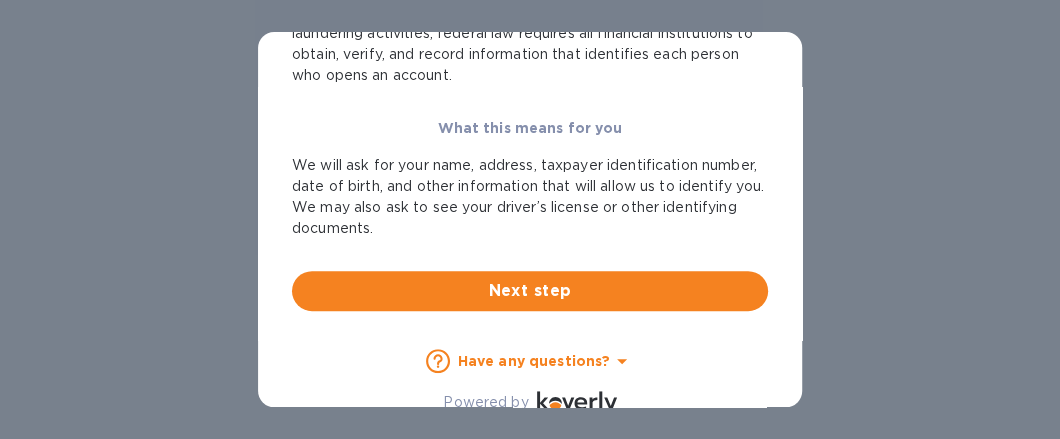 scroll, scrollTop: 0, scrollLeft: 0, axis: both 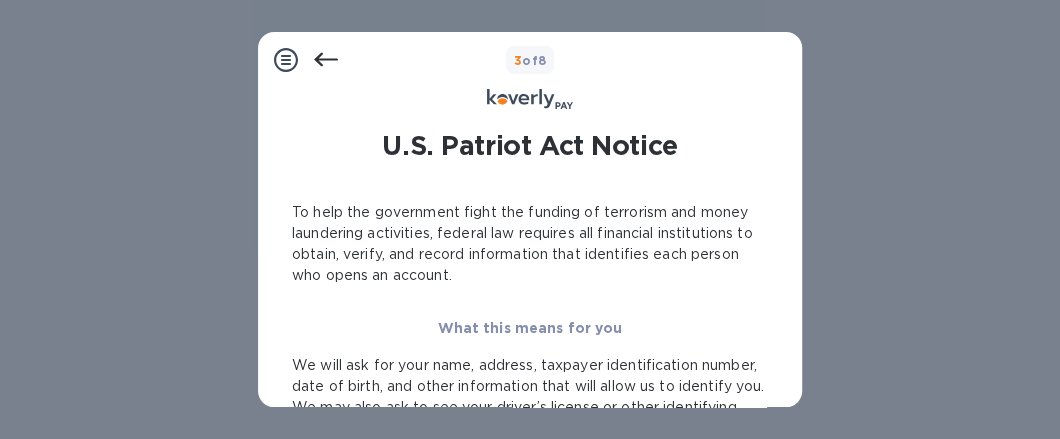 click 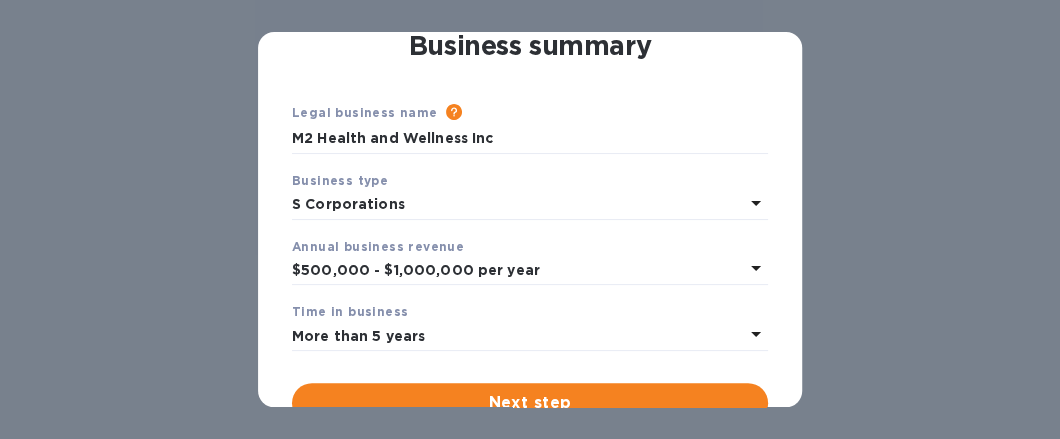 scroll, scrollTop: 225, scrollLeft: 0, axis: vertical 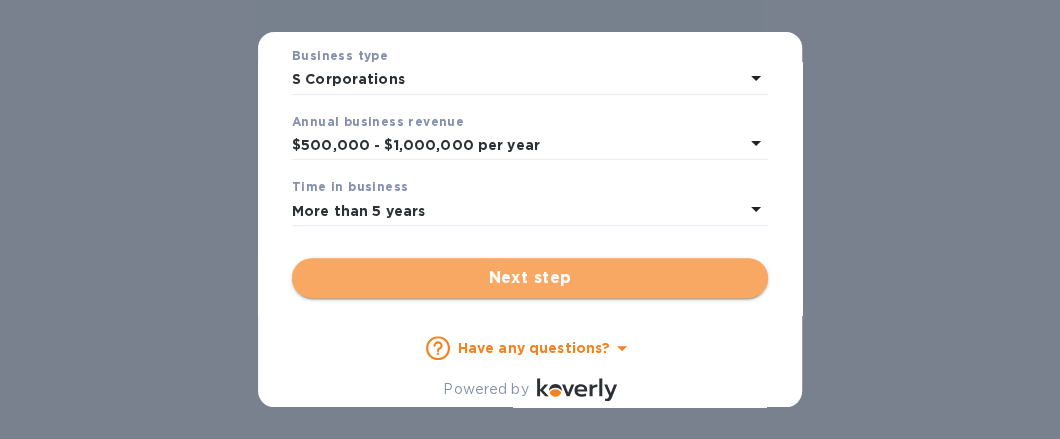 click on "Next step" at bounding box center [530, 278] 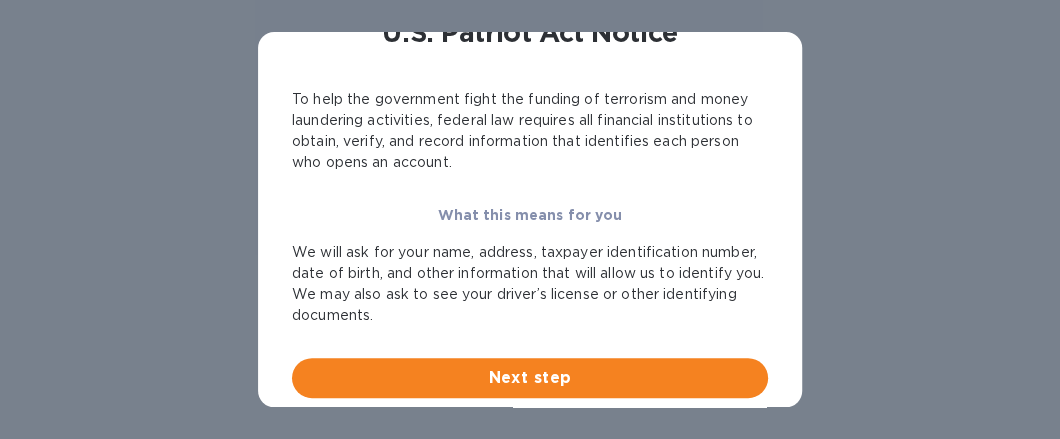 scroll, scrollTop: 213, scrollLeft: 0, axis: vertical 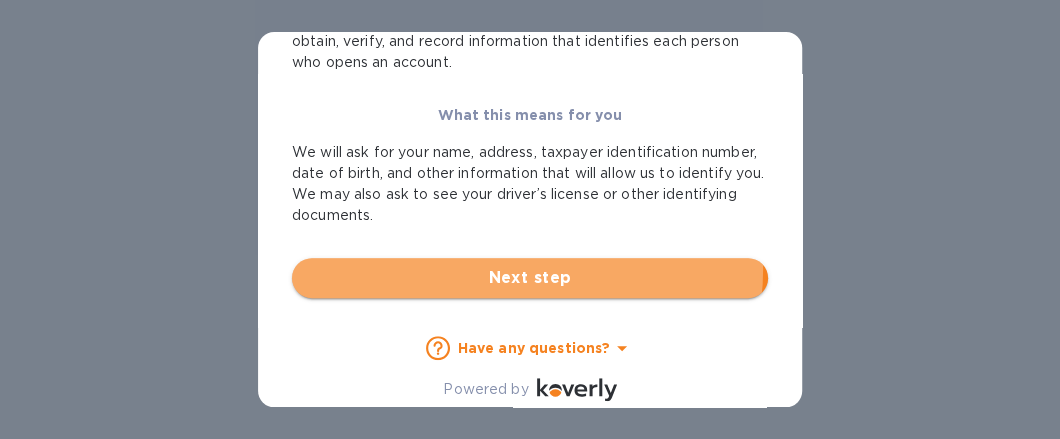 click on "Next step" at bounding box center [530, 278] 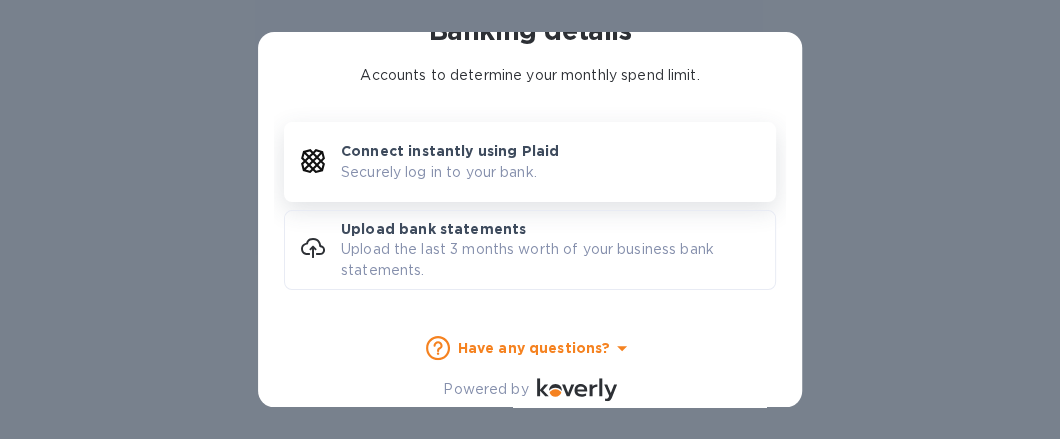 click on "Connect instantly using Plaid" at bounding box center (450, 151) 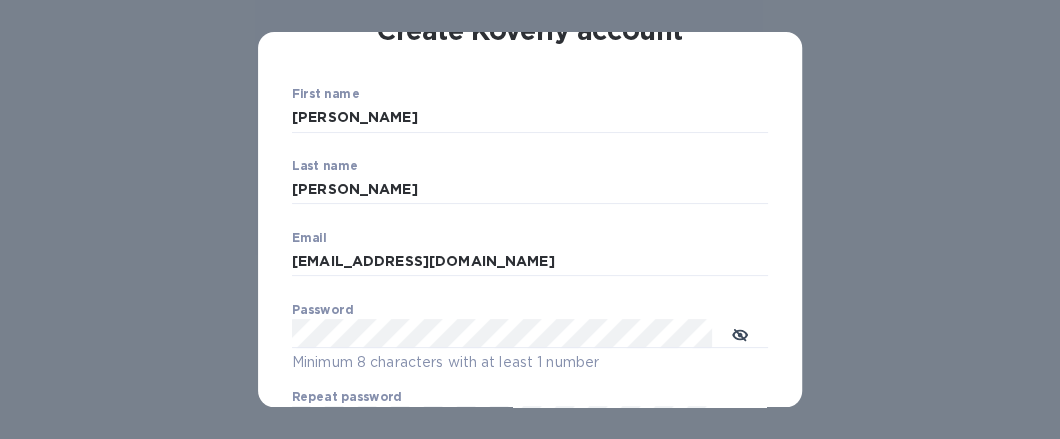 scroll, scrollTop: 215, scrollLeft: 0, axis: vertical 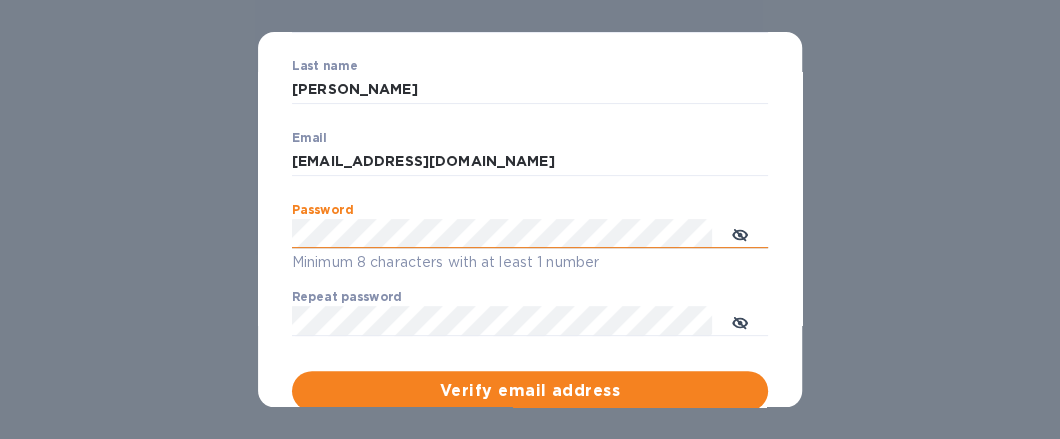 click 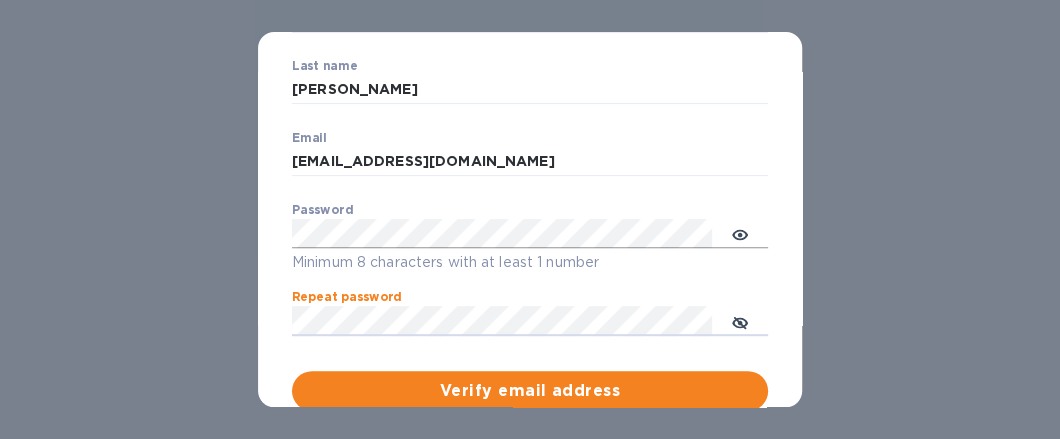 scroll, scrollTop: 315, scrollLeft: 0, axis: vertical 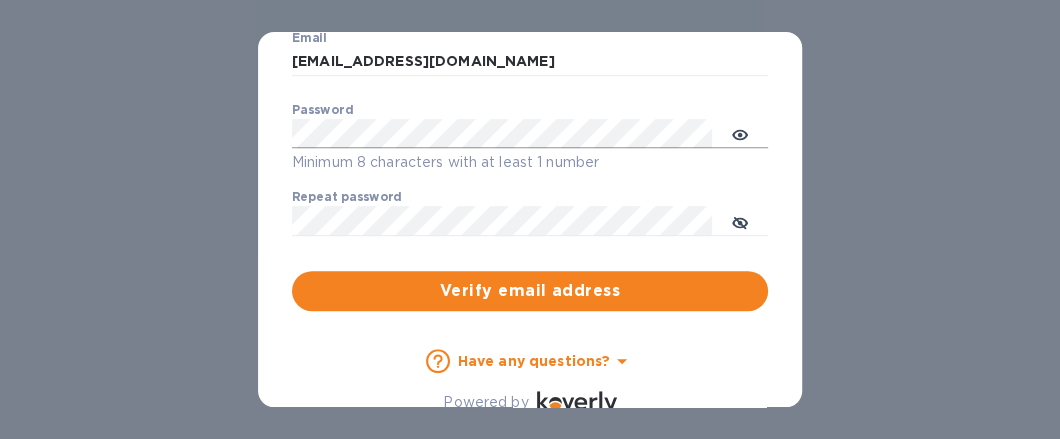 click on "​" at bounding box center [530, 250] 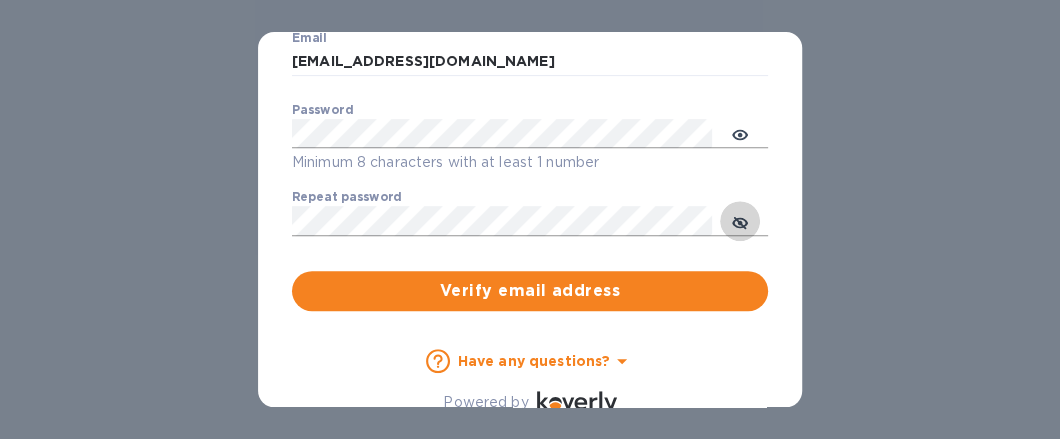 click 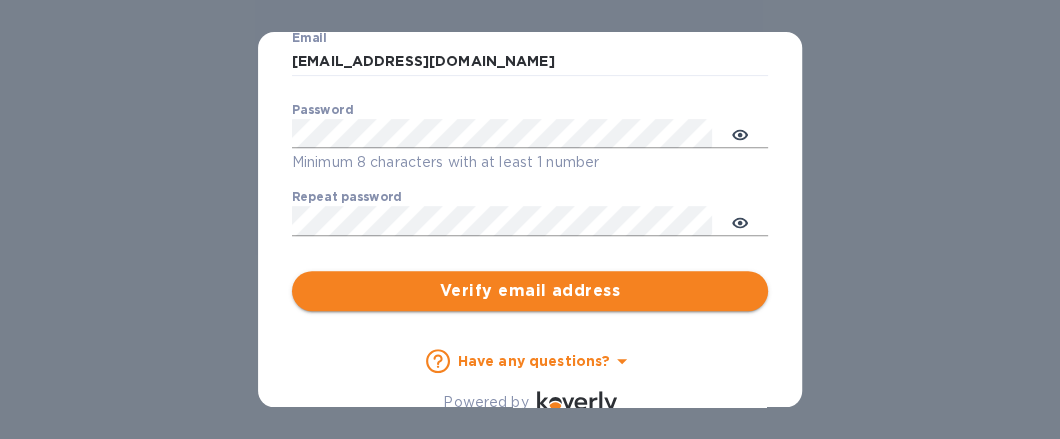 click on "Verify email address" at bounding box center [530, 291] 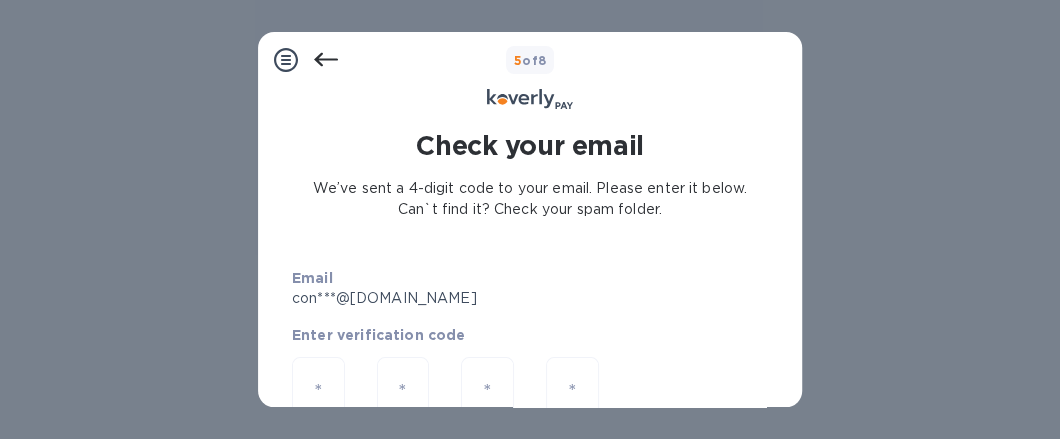scroll, scrollTop: 100, scrollLeft: 0, axis: vertical 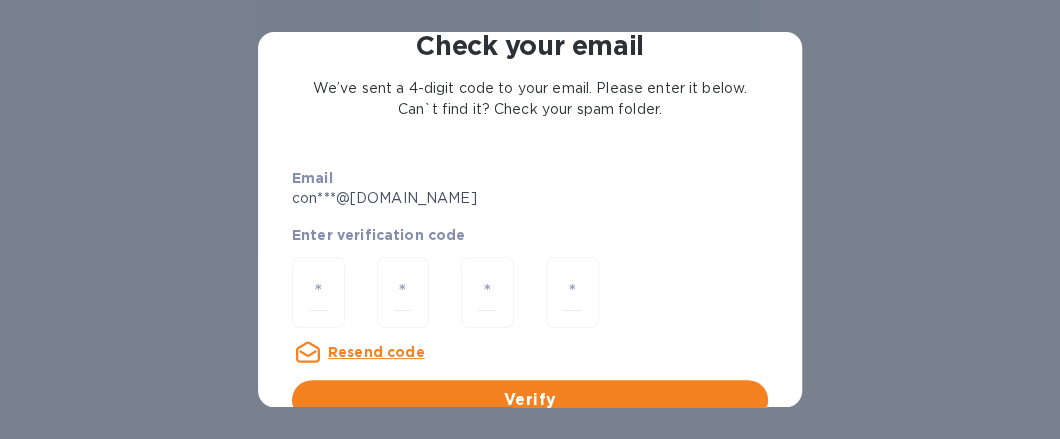 click on "Enter verification code" at bounding box center (530, 235) 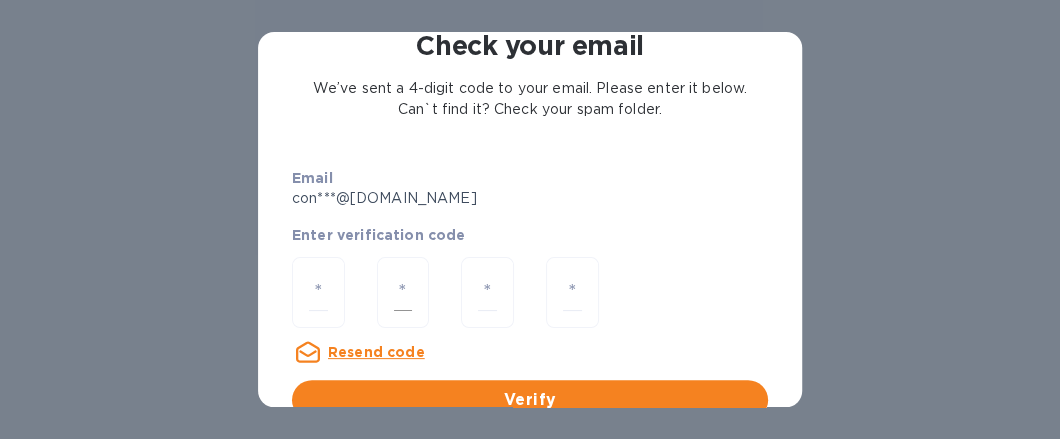 click at bounding box center [403, 292] 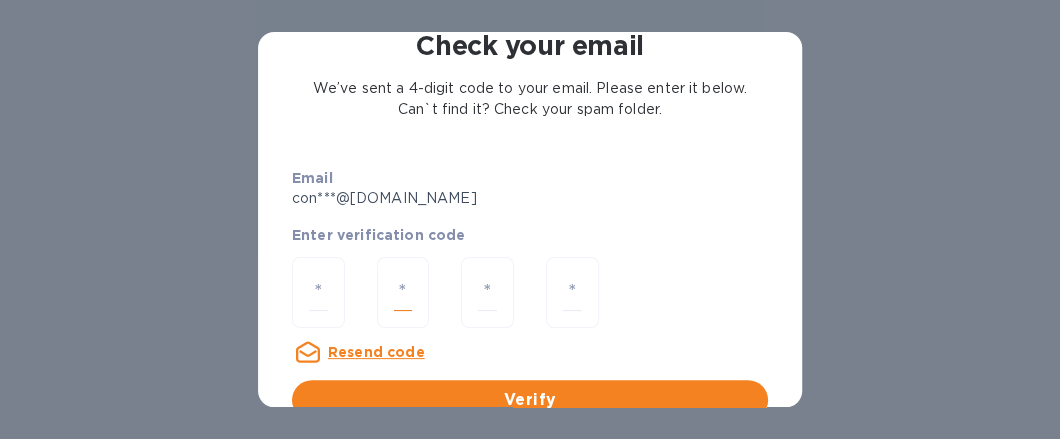 type on "1" 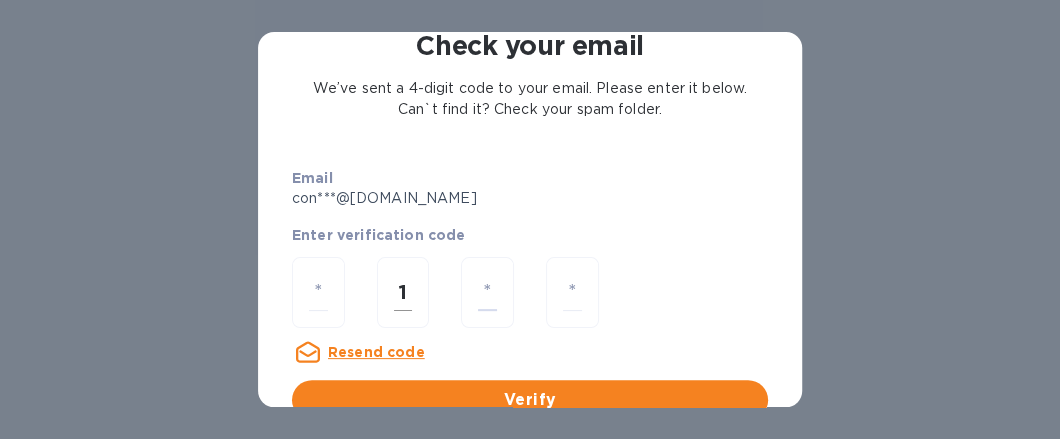 type on "4" 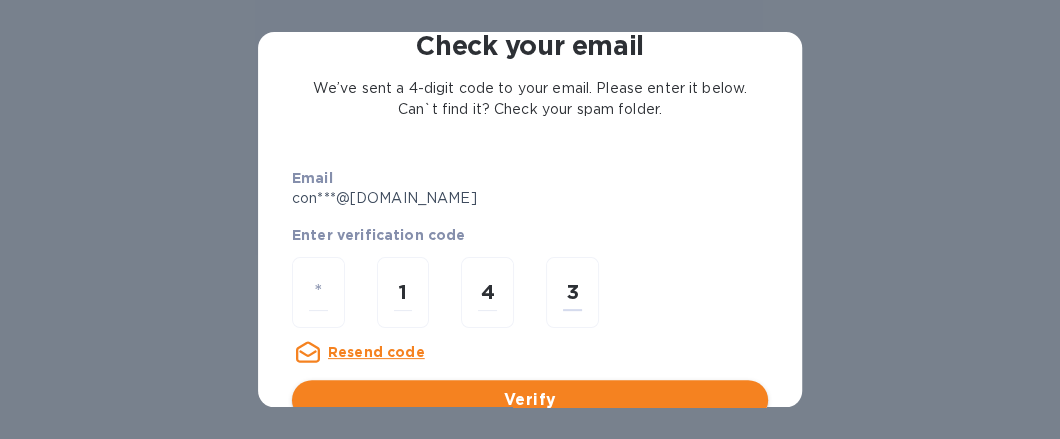 type on "3" 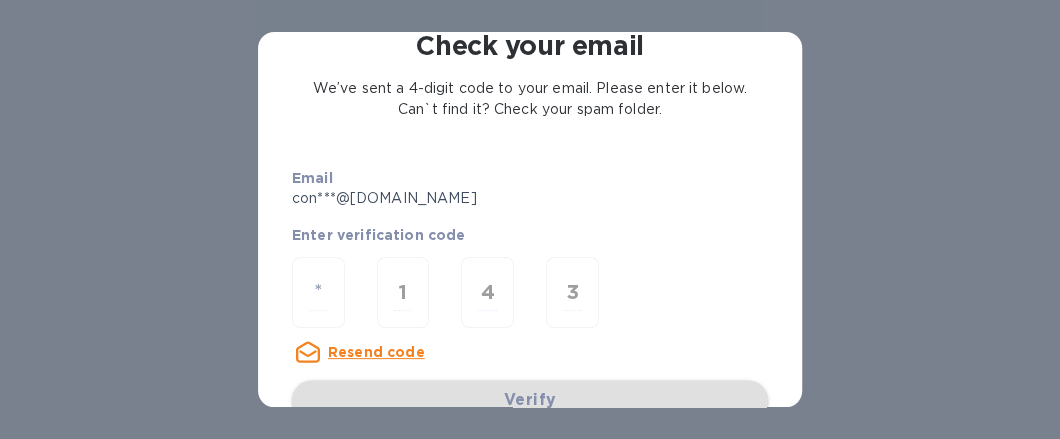type 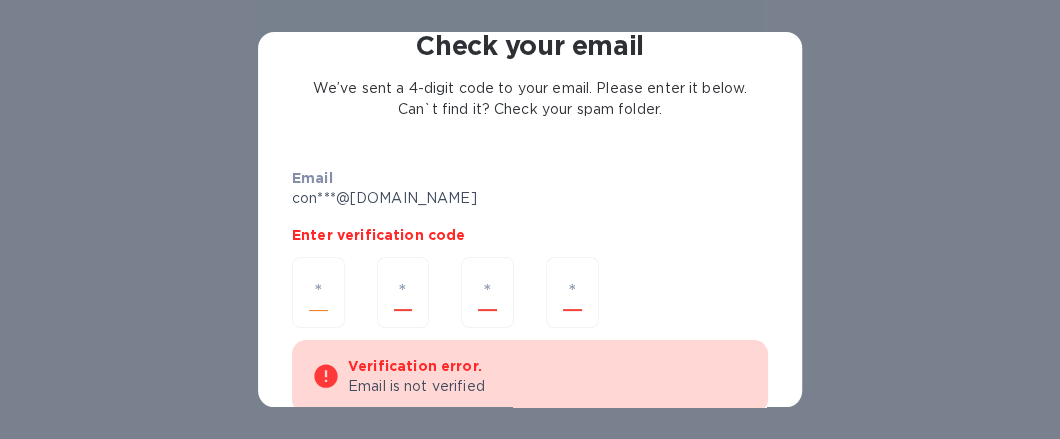 click at bounding box center (318, 292) 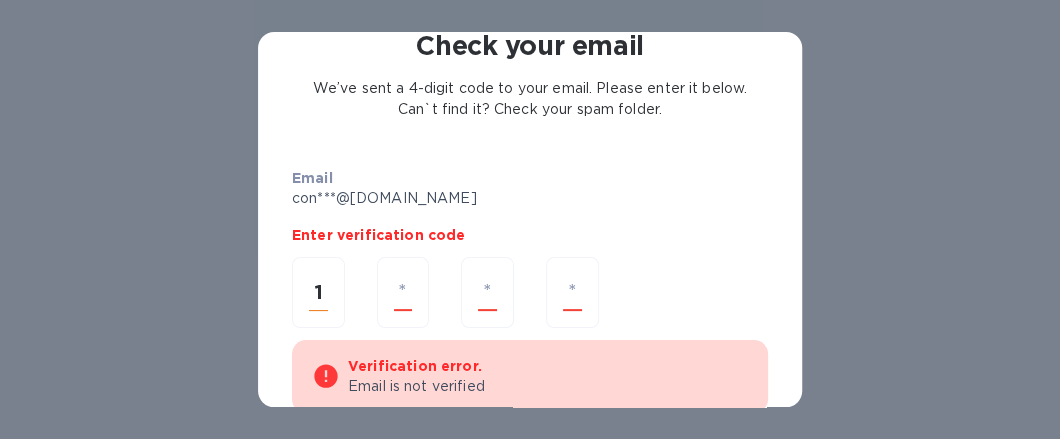 type on "4" 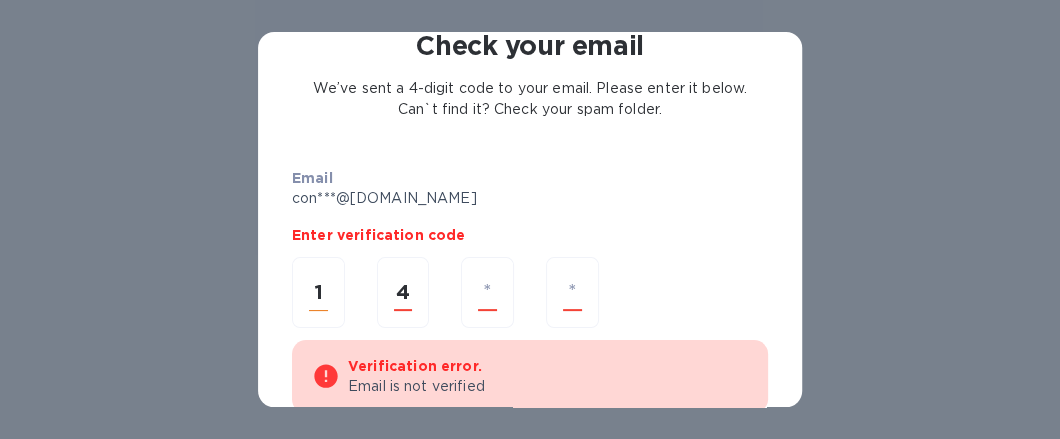 type on "4" 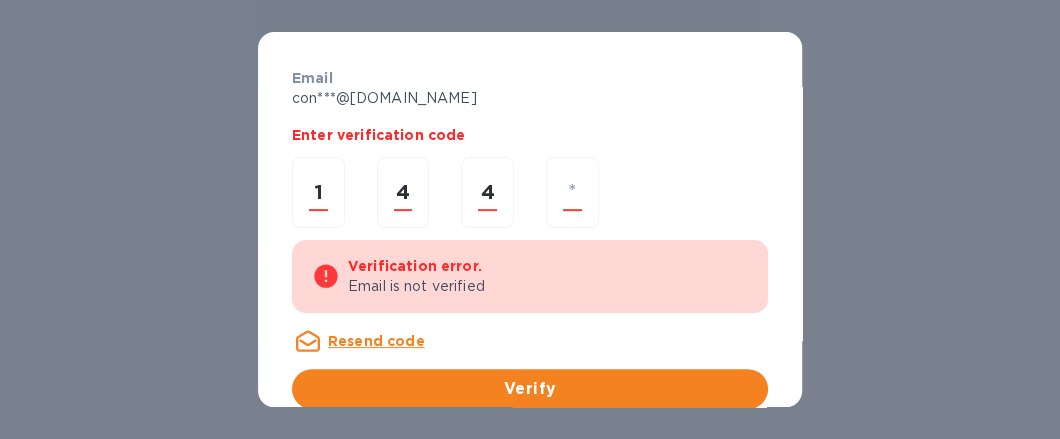 scroll, scrollTop: 300, scrollLeft: 0, axis: vertical 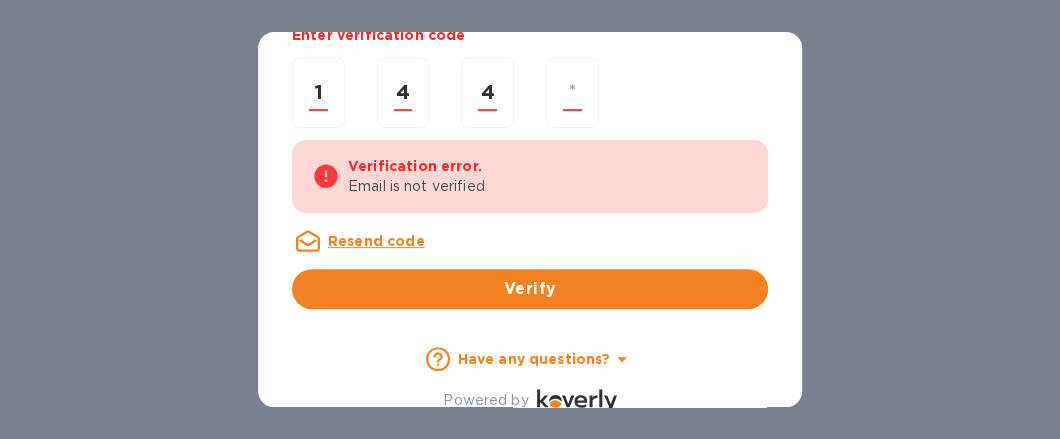 click on "Resend code" at bounding box center [376, 241] 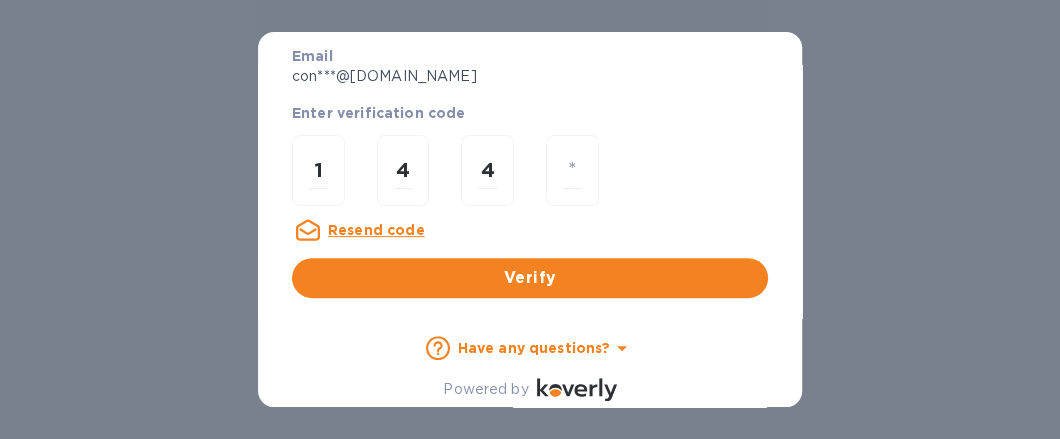 scroll, scrollTop: 221, scrollLeft: 0, axis: vertical 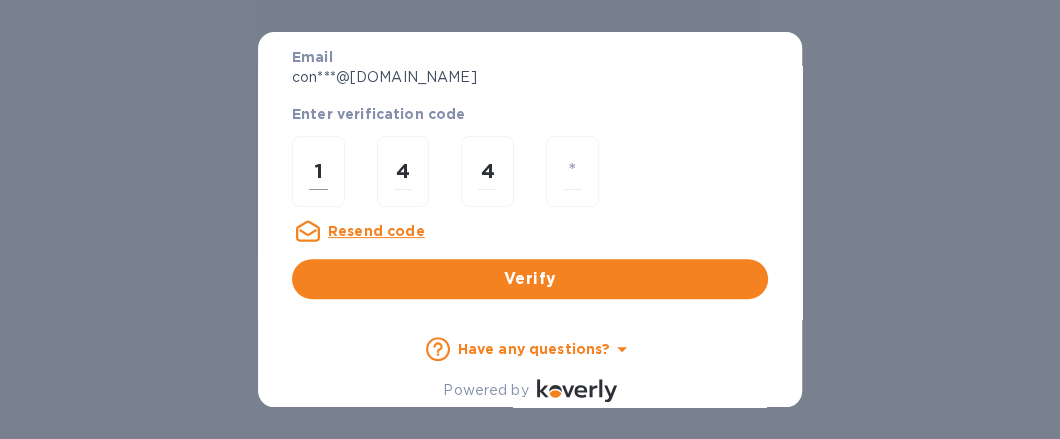 click on "1" at bounding box center [318, 171] 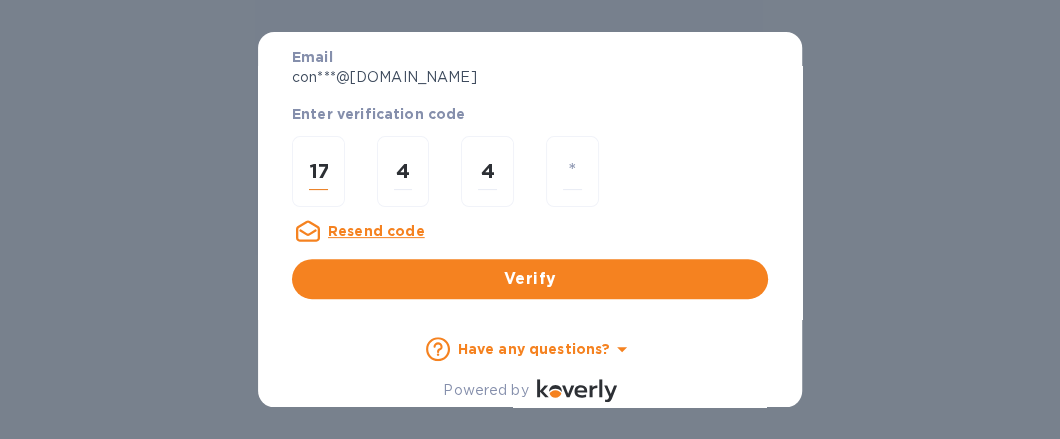 type on "7" 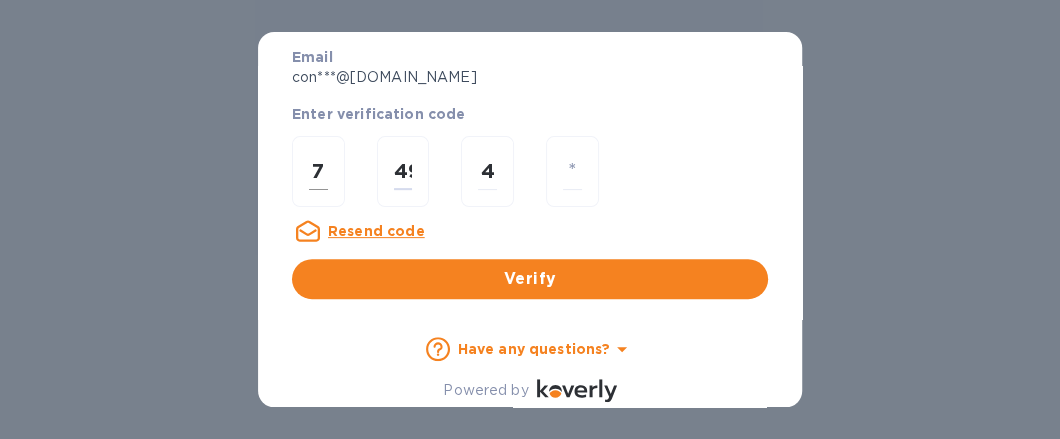 type on "9" 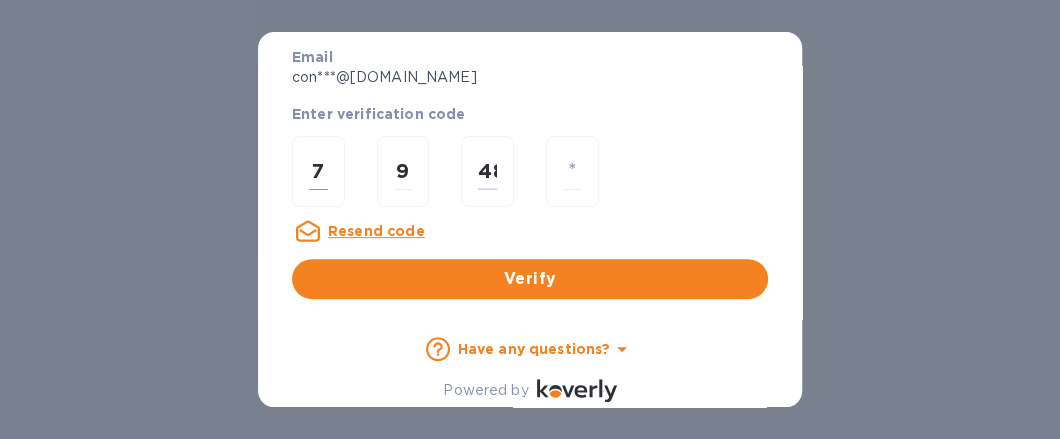 type on "8" 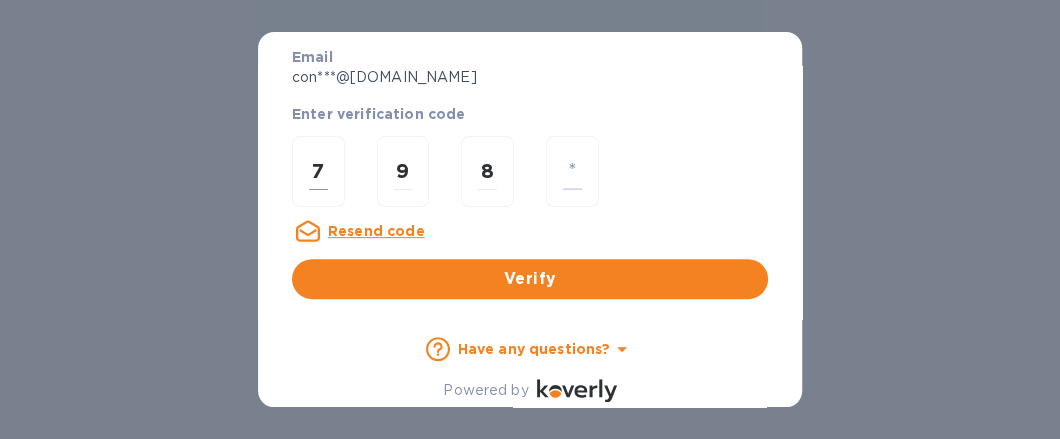 type on "6" 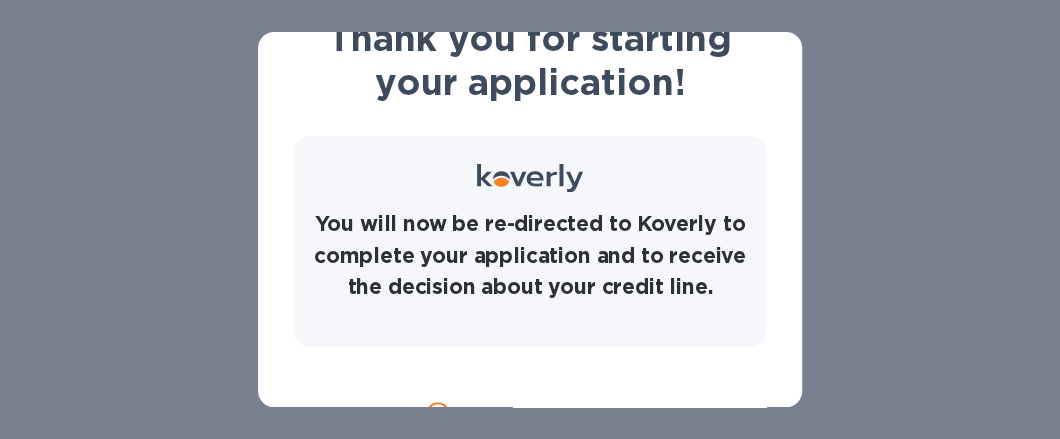 scroll, scrollTop: 170, scrollLeft: 0, axis: vertical 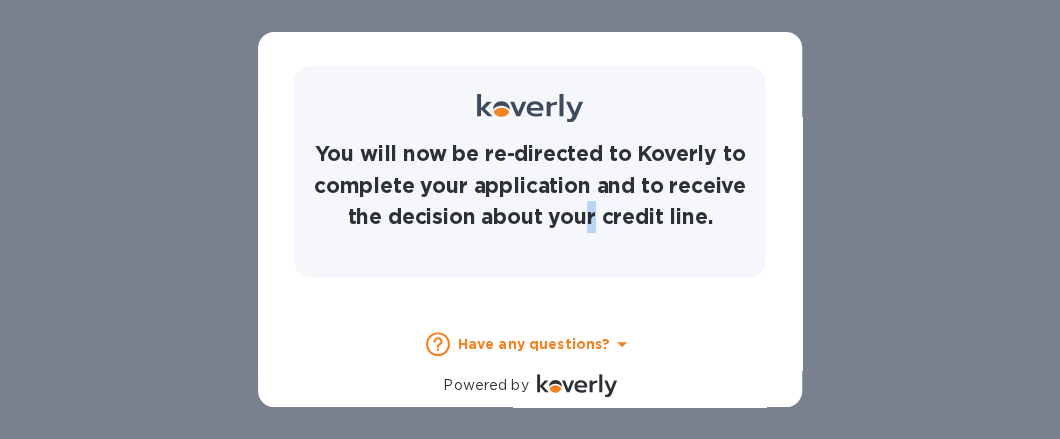 click on "You will now be re-directed to Koverly to complete your application and to receive the decision about your credit line." at bounding box center [530, 171] 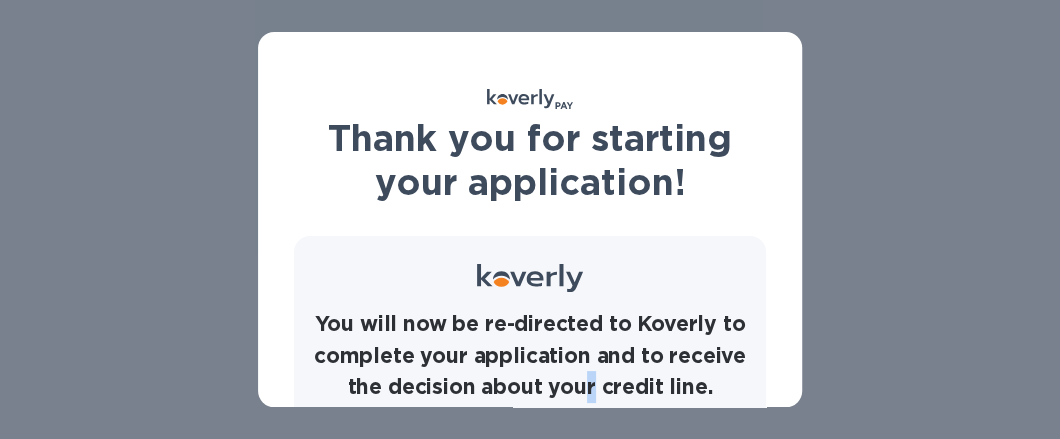 scroll, scrollTop: 170, scrollLeft: 0, axis: vertical 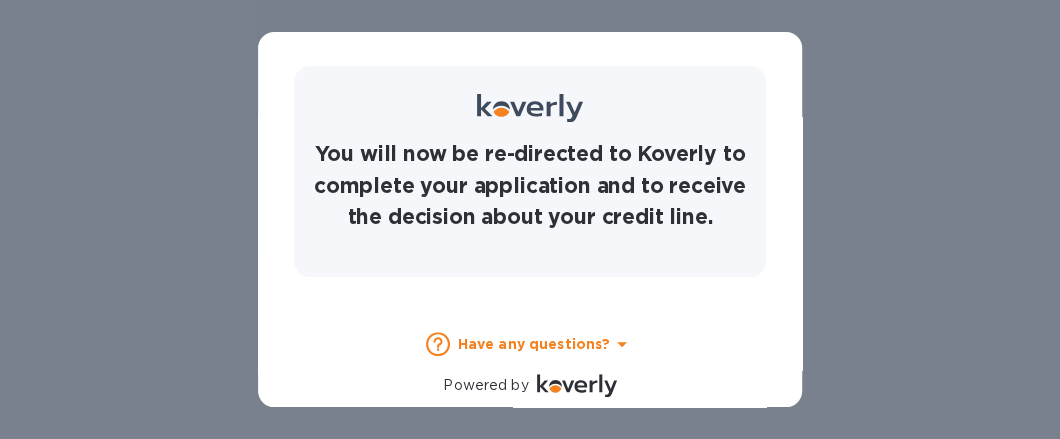 click on "You will now be re-directed to Koverly to complete your application and to receive the decision about your credit line." at bounding box center (530, 185) 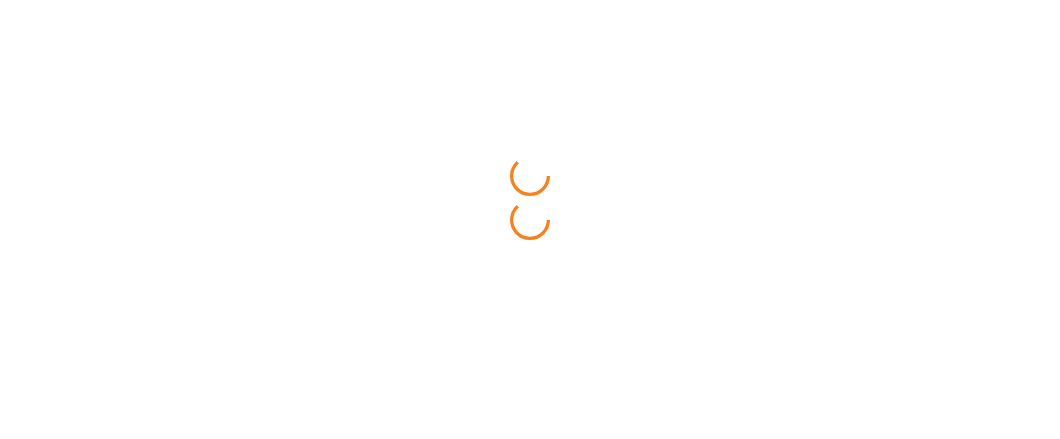 scroll, scrollTop: 0, scrollLeft: 0, axis: both 